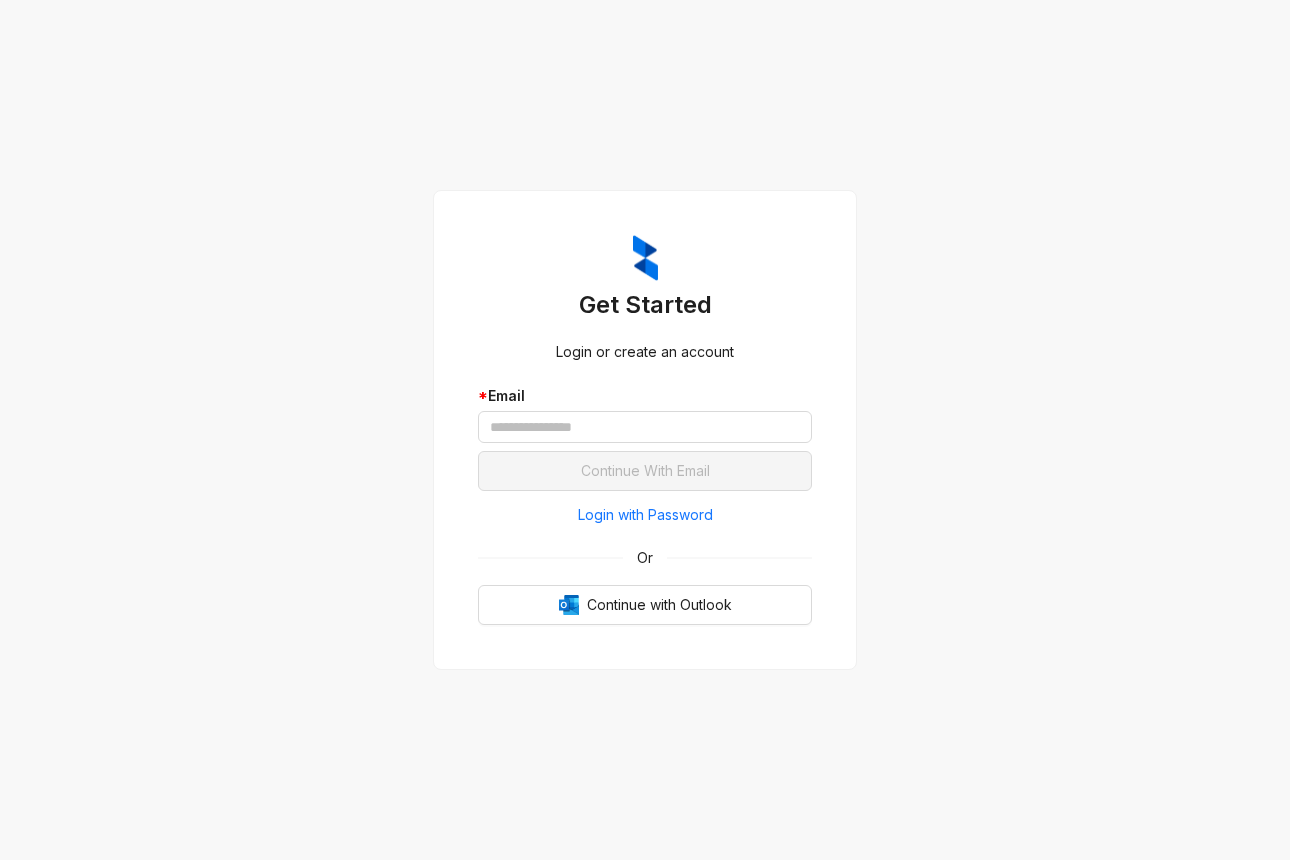 scroll, scrollTop: 0, scrollLeft: 0, axis: both 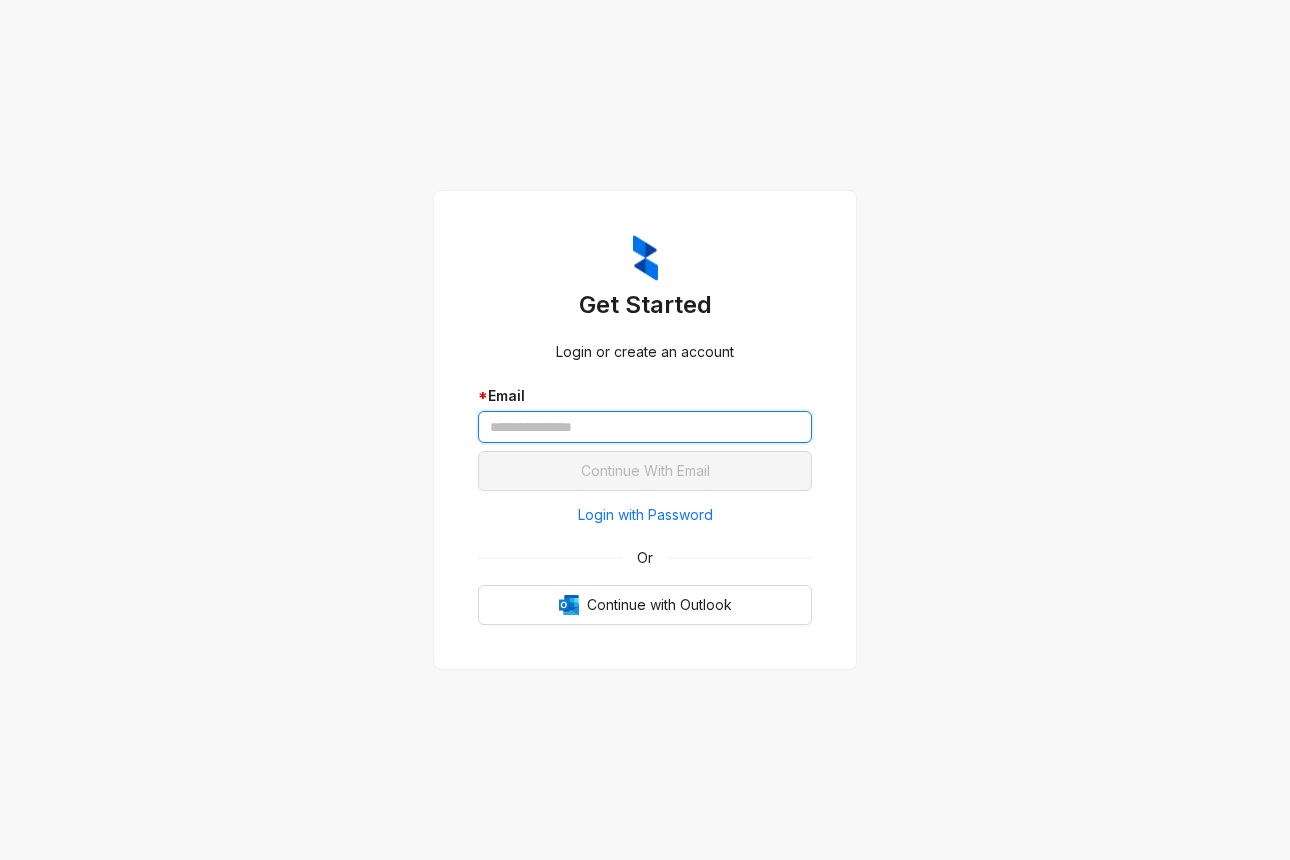 click at bounding box center [645, 427] 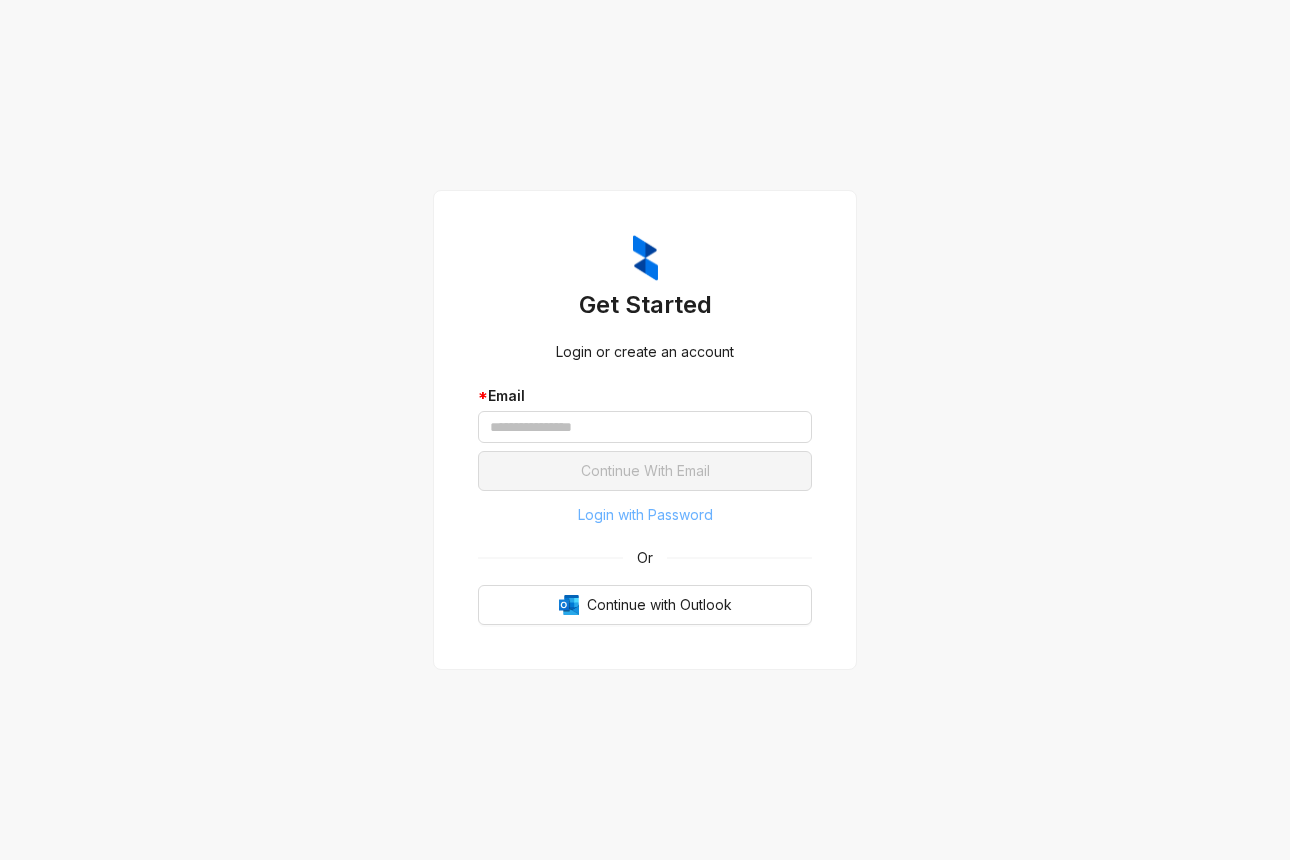 click on "Login with Password" at bounding box center [645, 515] 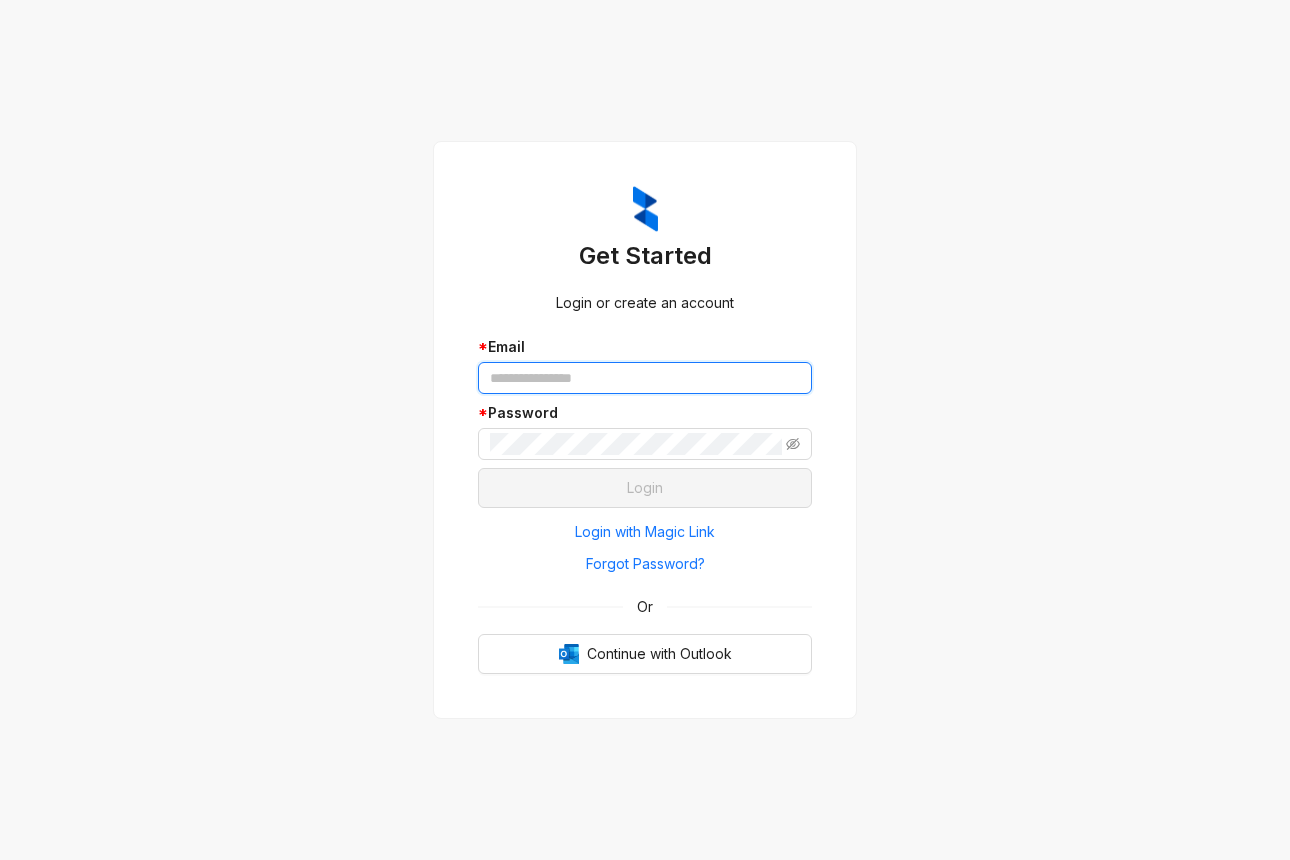 click at bounding box center (645, 378) 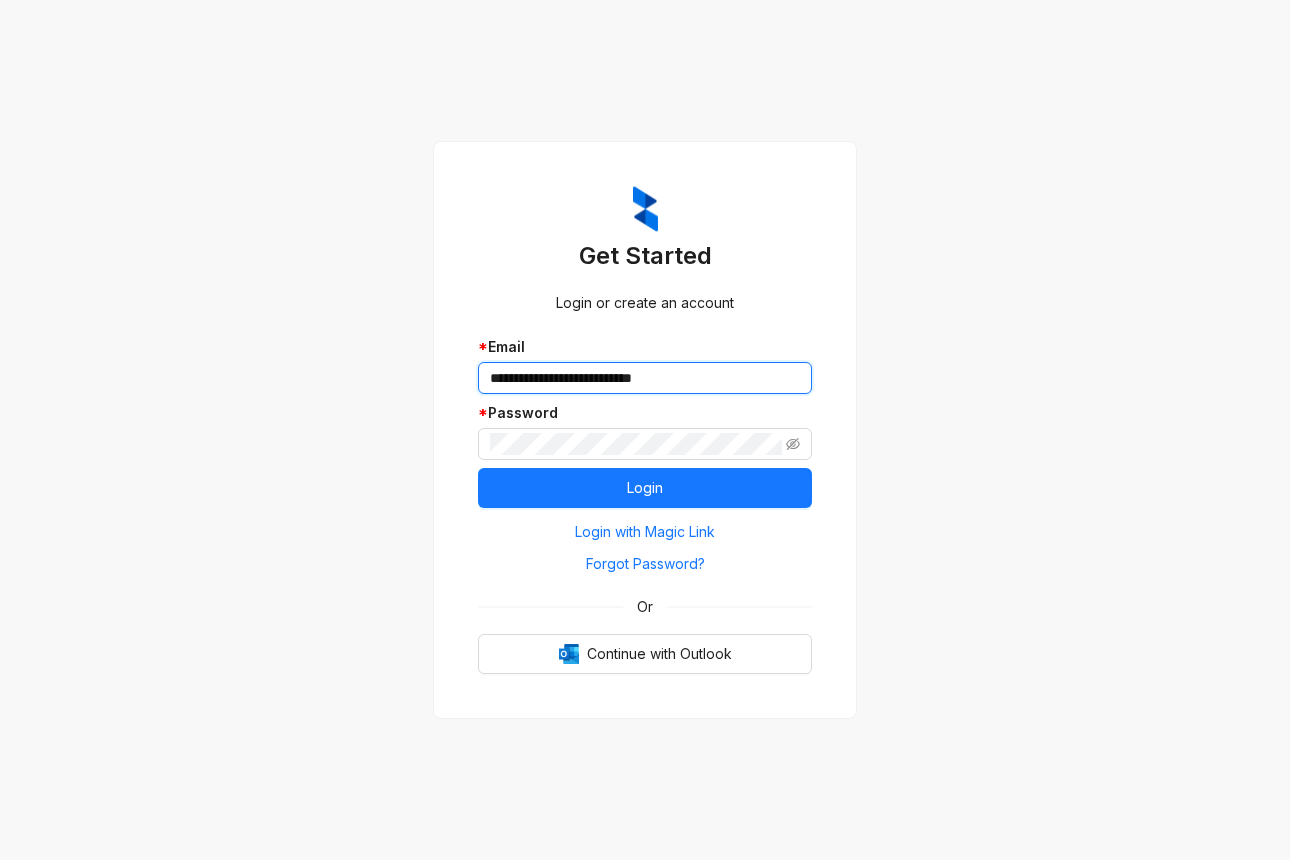 drag, startPoint x: 707, startPoint y: 385, endPoint x: 386, endPoint y: 389, distance: 321.02493 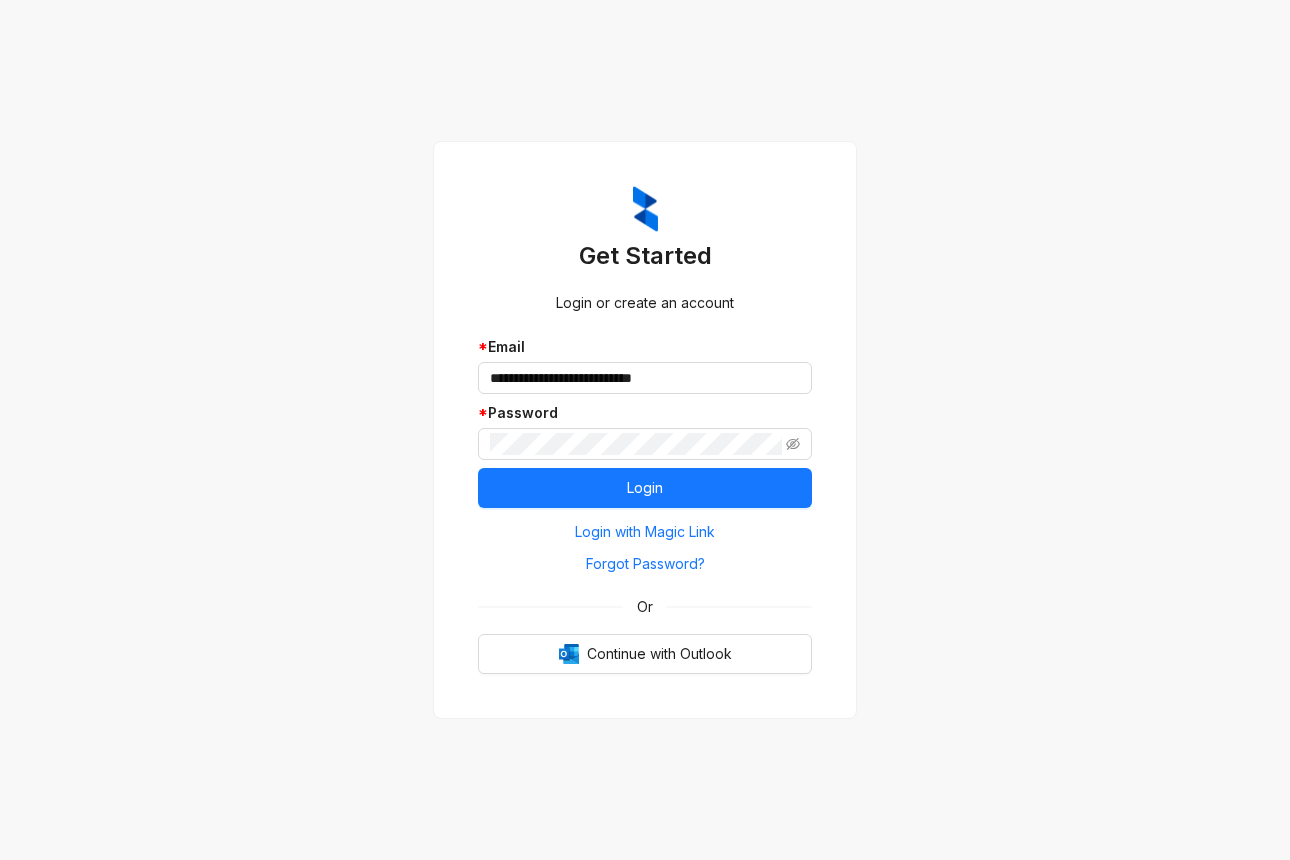 click on "**********" at bounding box center (645, 430) 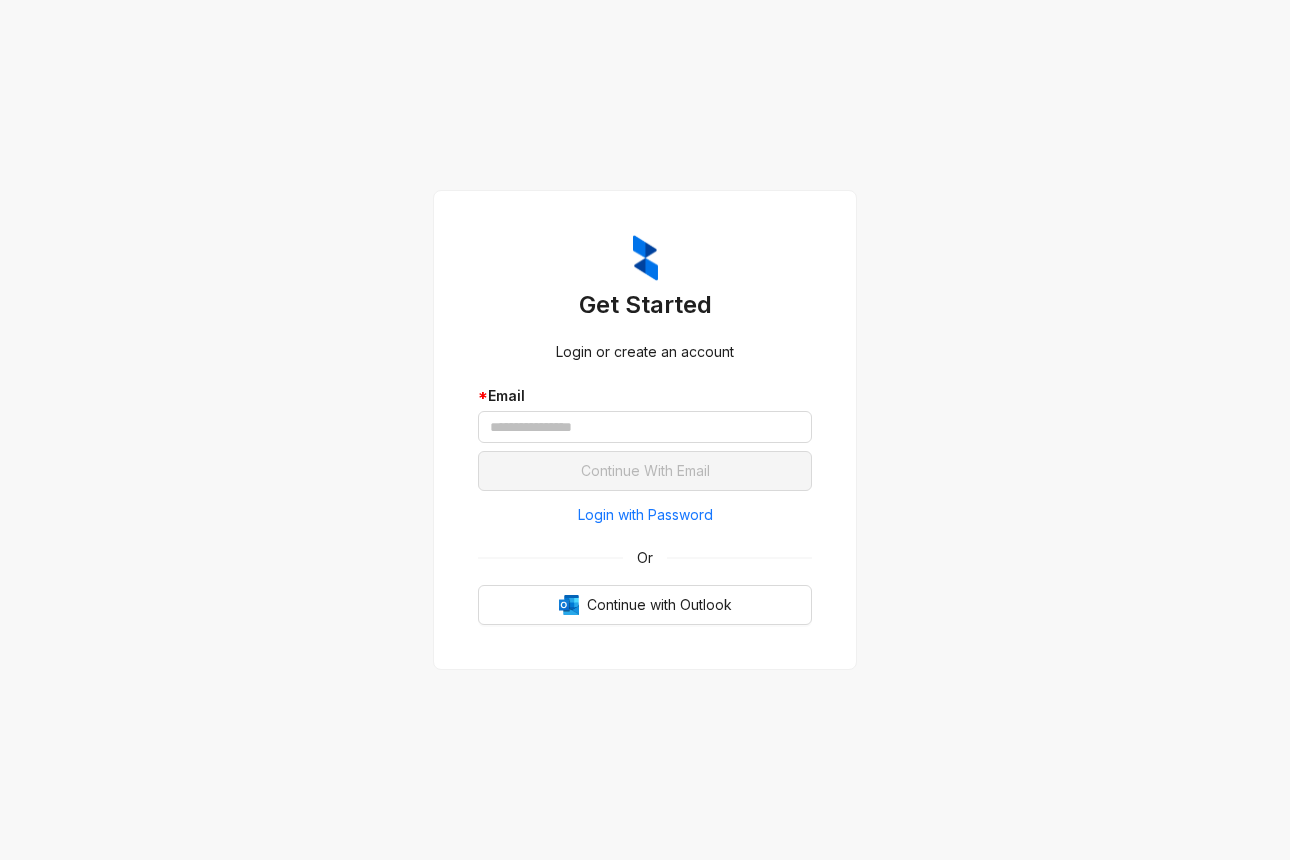 scroll, scrollTop: 0, scrollLeft: 0, axis: both 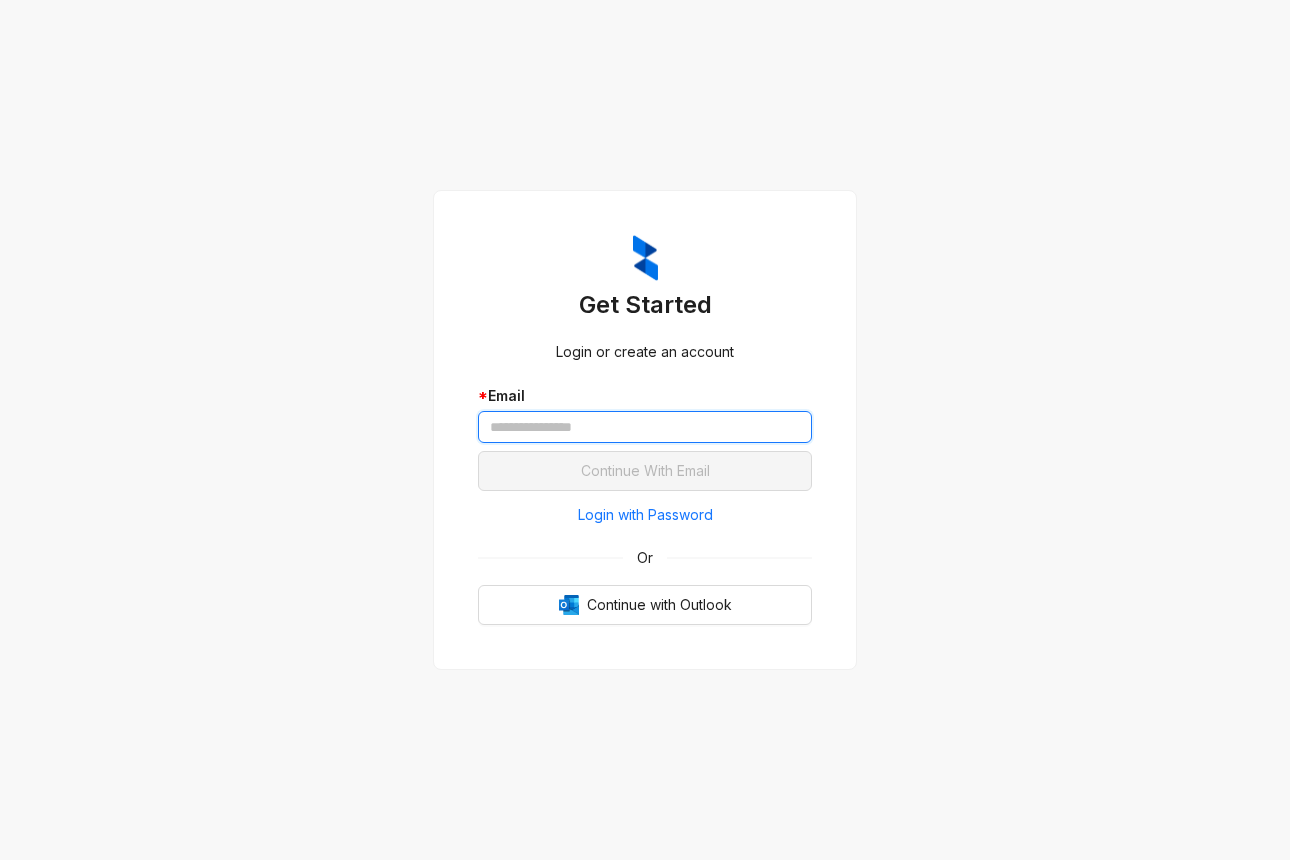 click at bounding box center (645, 427) 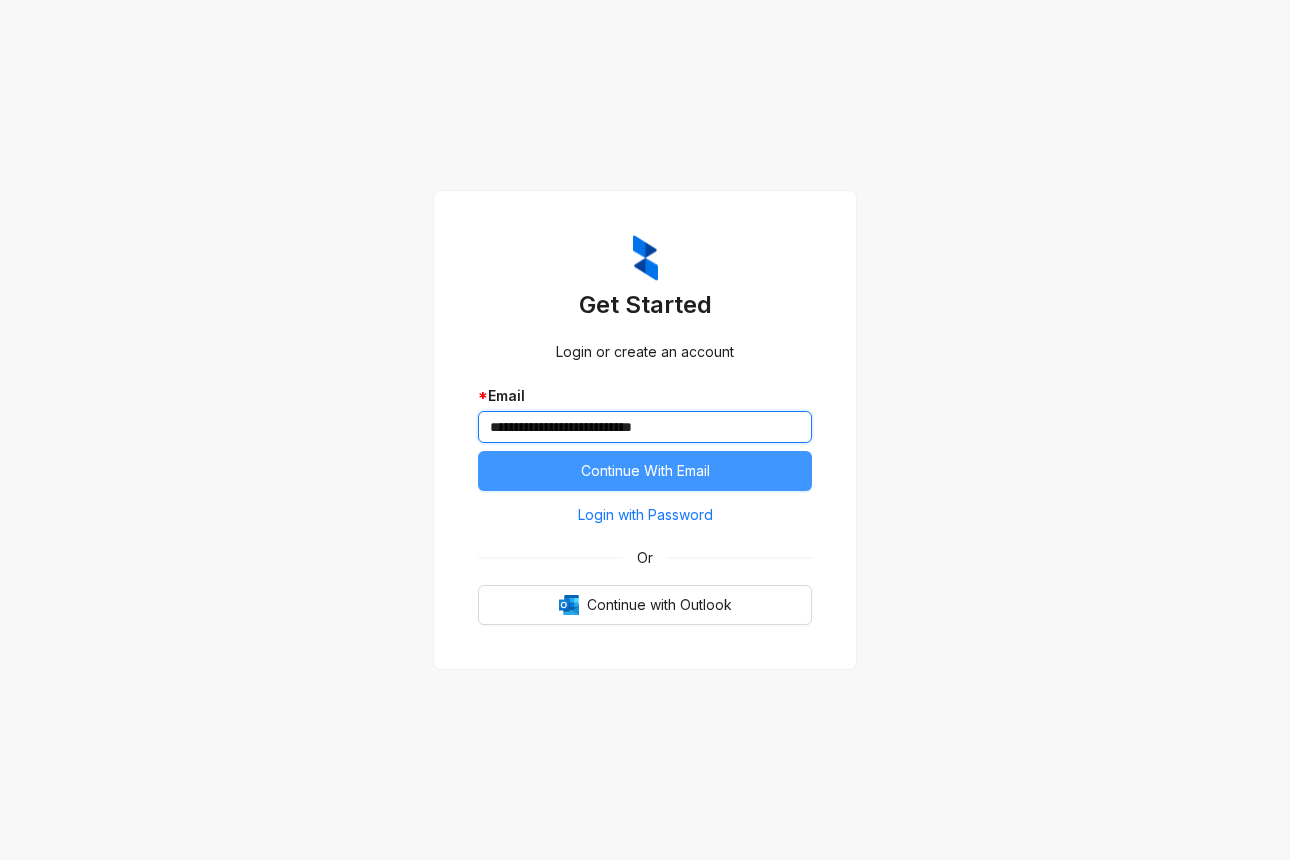 type on "**********" 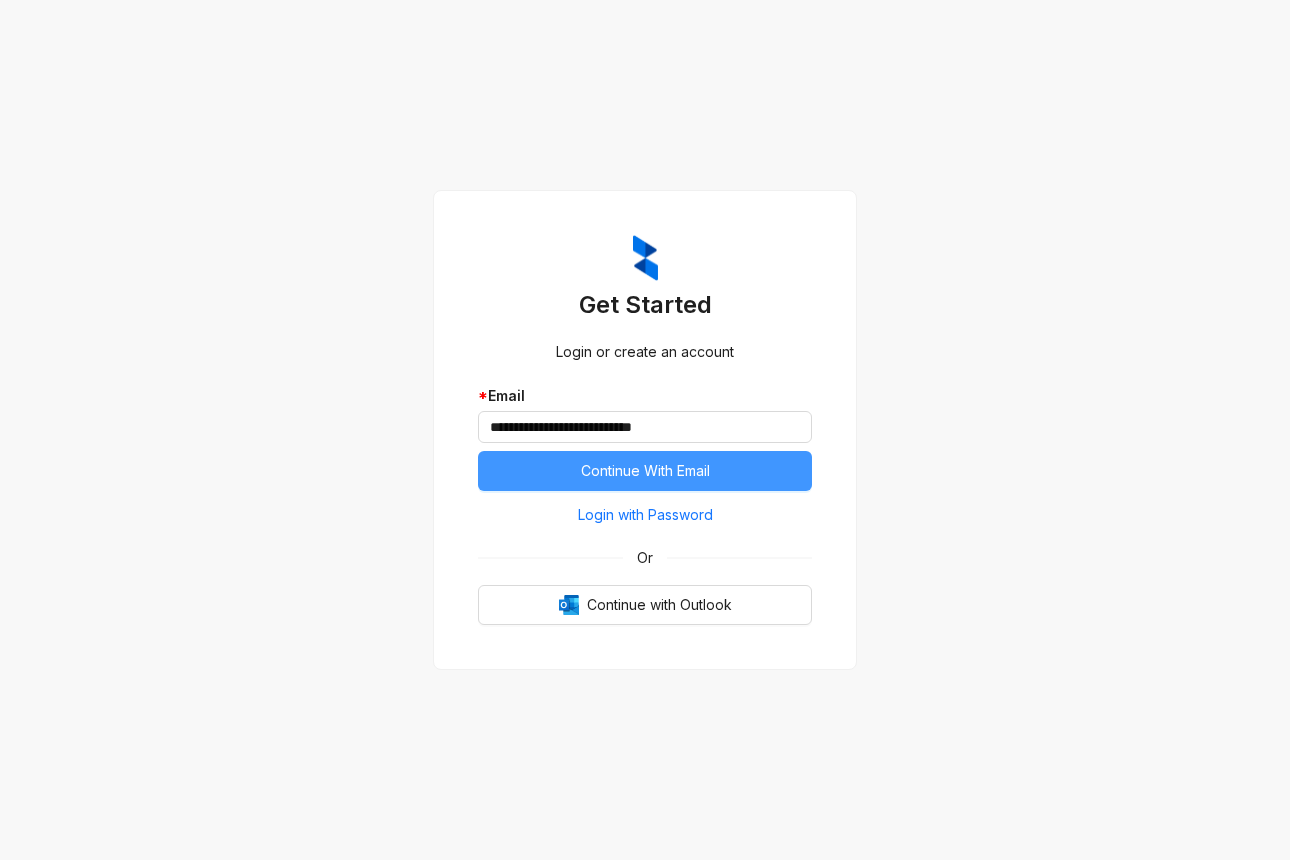 click on "Continue With Email" at bounding box center (645, 471) 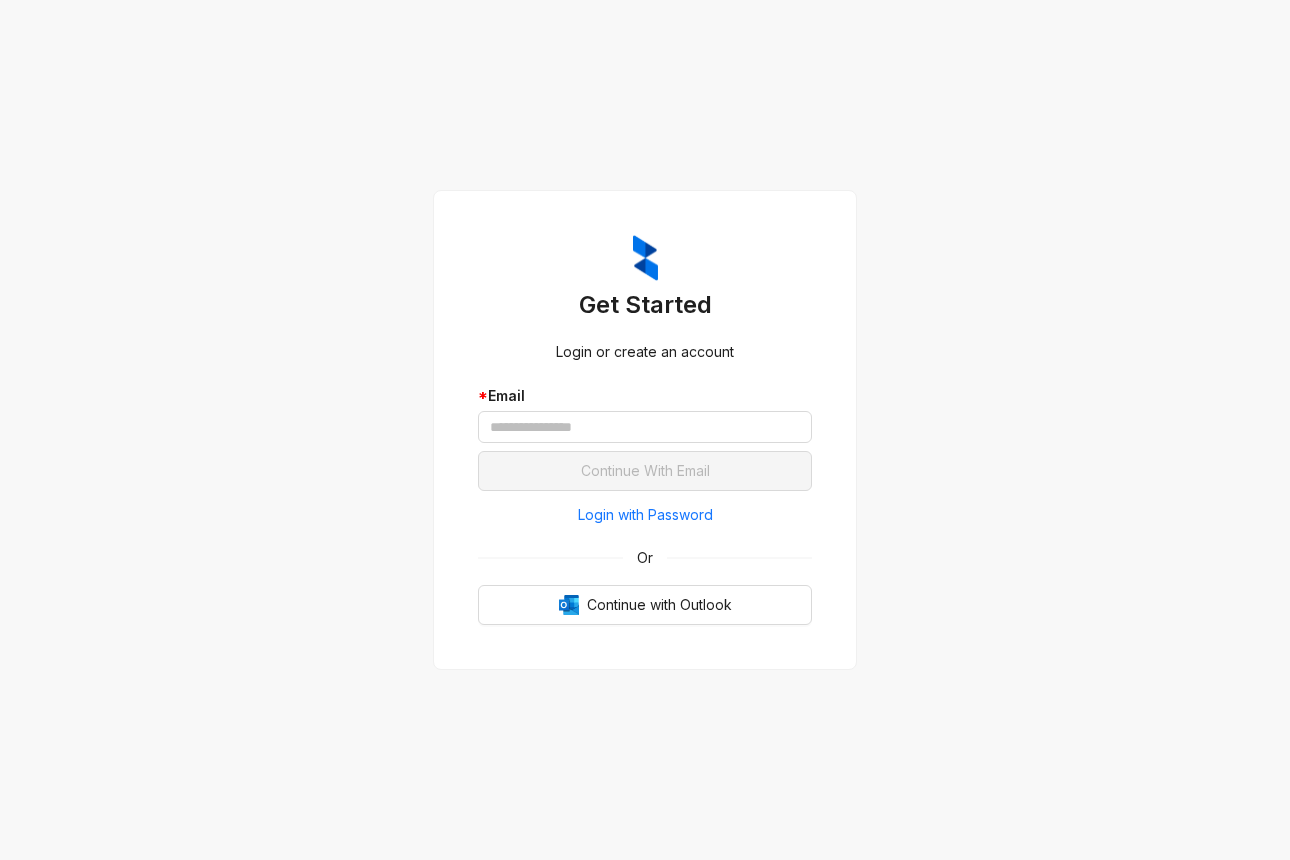 scroll, scrollTop: 0, scrollLeft: 0, axis: both 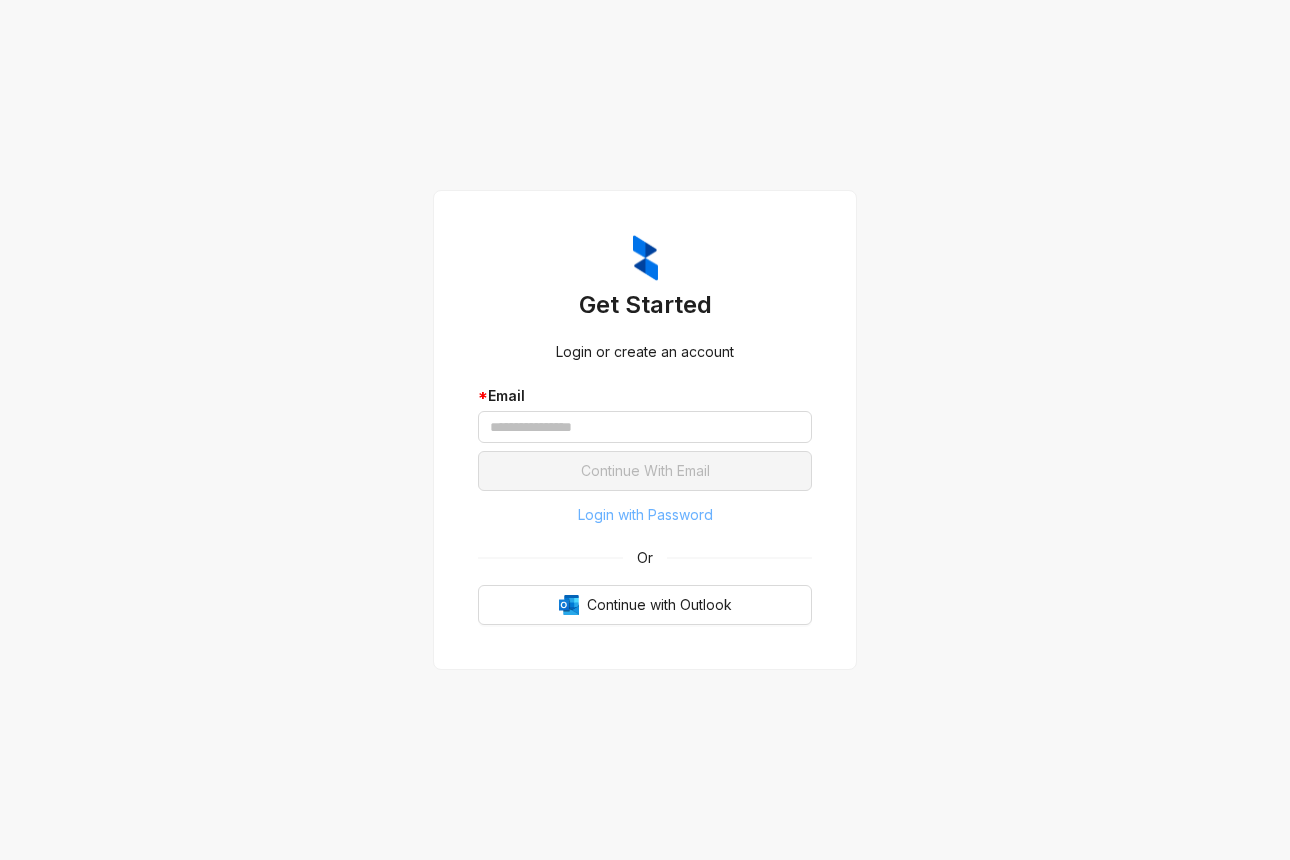 click on "Login with Password" at bounding box center [645, 515] 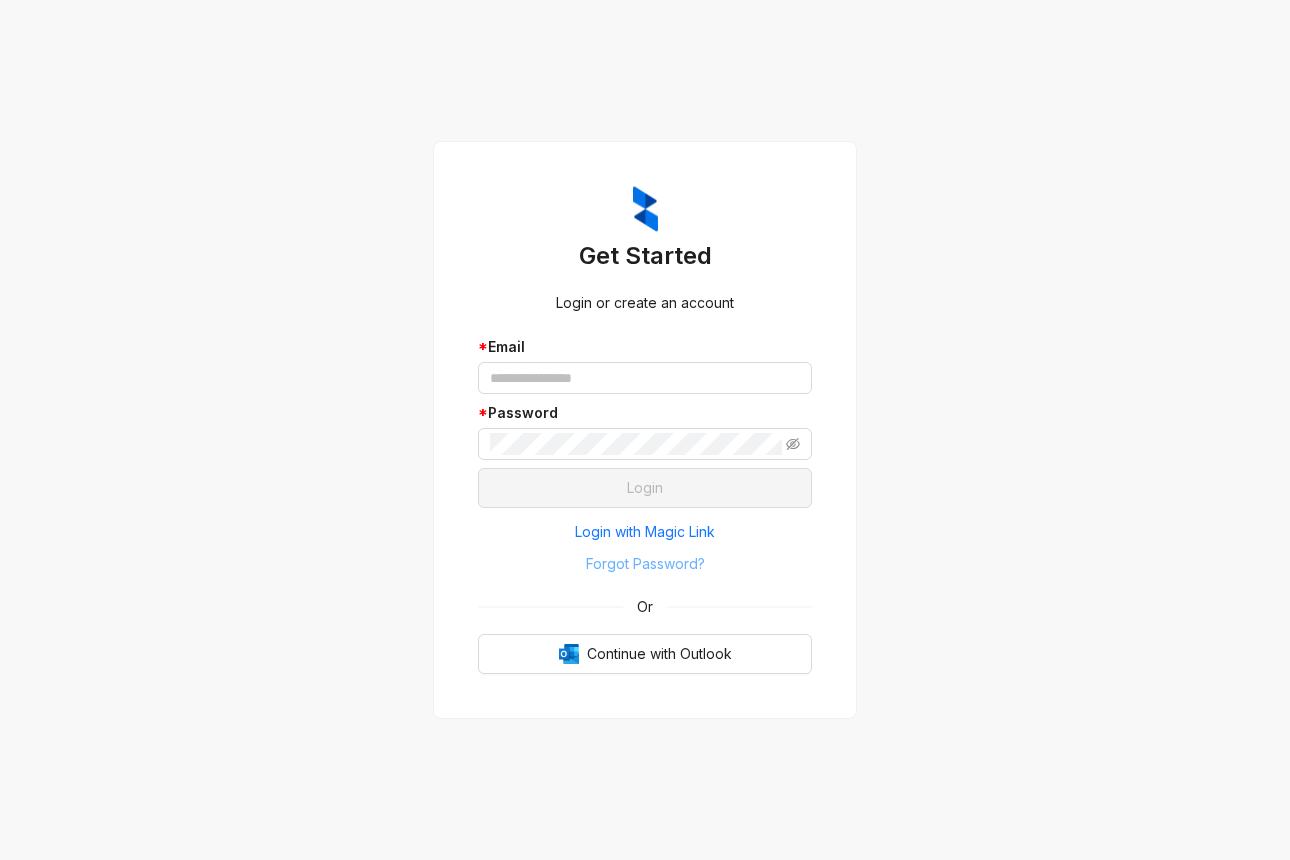click on "Forgot Password?" at bounding box center (645, 564) 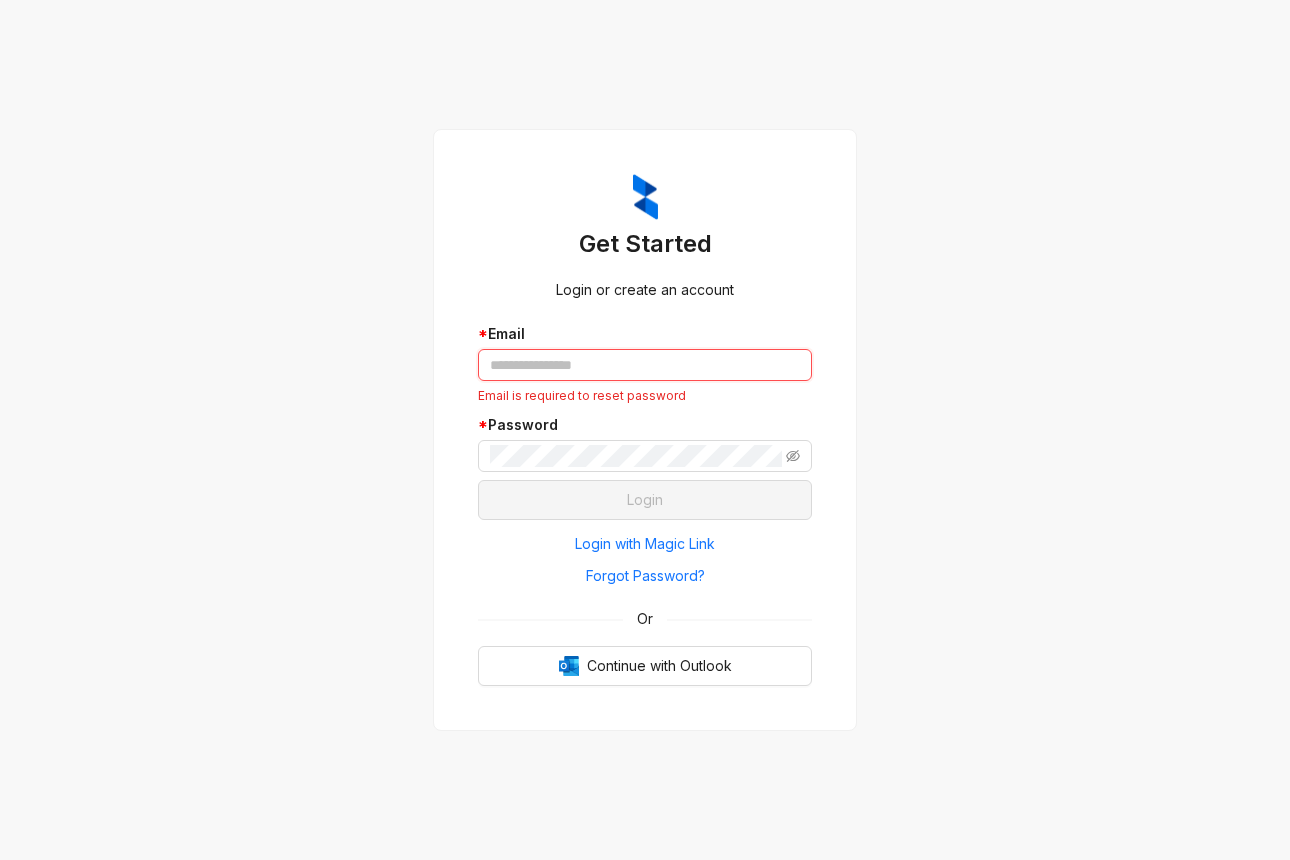 click at bounding box center [645, 365] 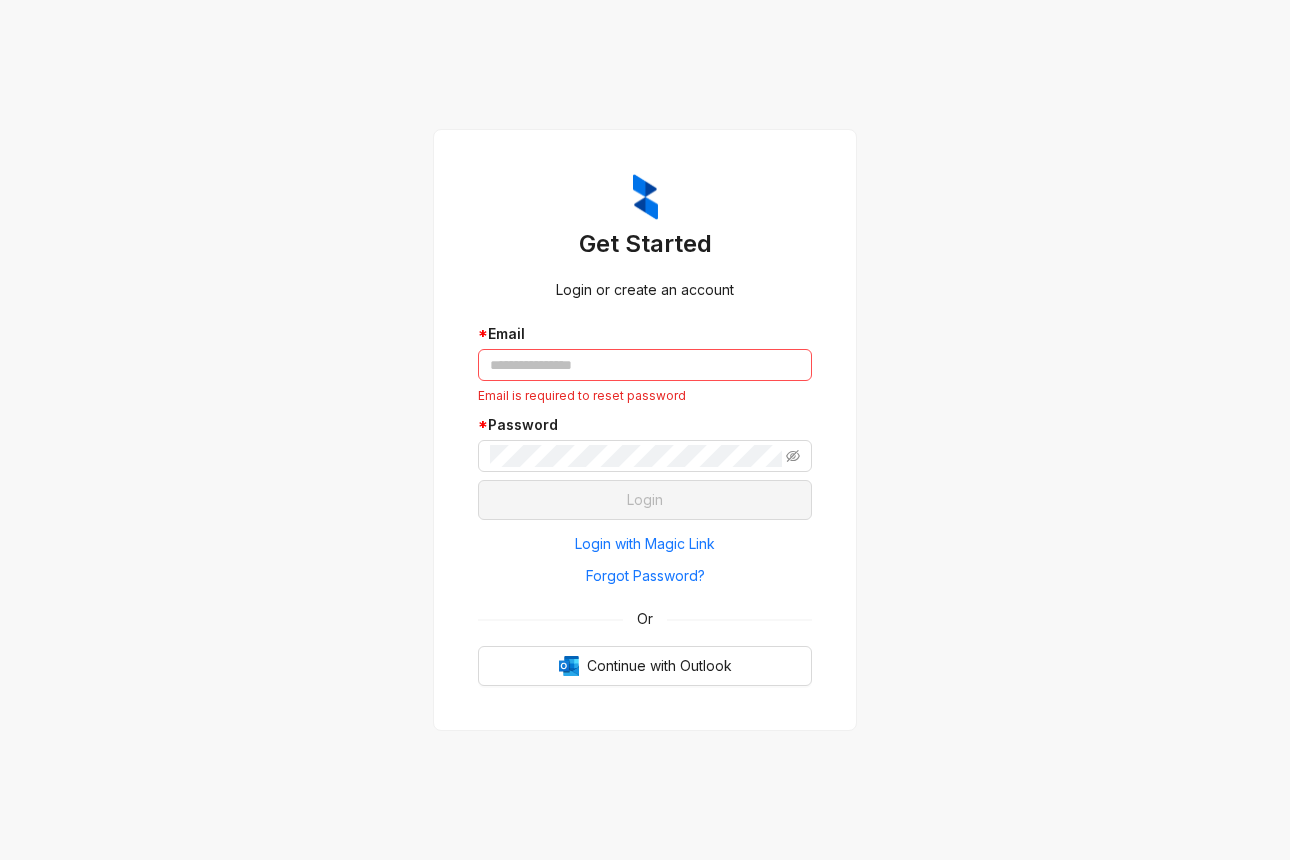 click on "Get Started Login or create an account *  Email Email is required to reset password *  Password Login Login with Magic Link Forgot Password? Or Continue with Outlook" at bounding box center (645, 430) 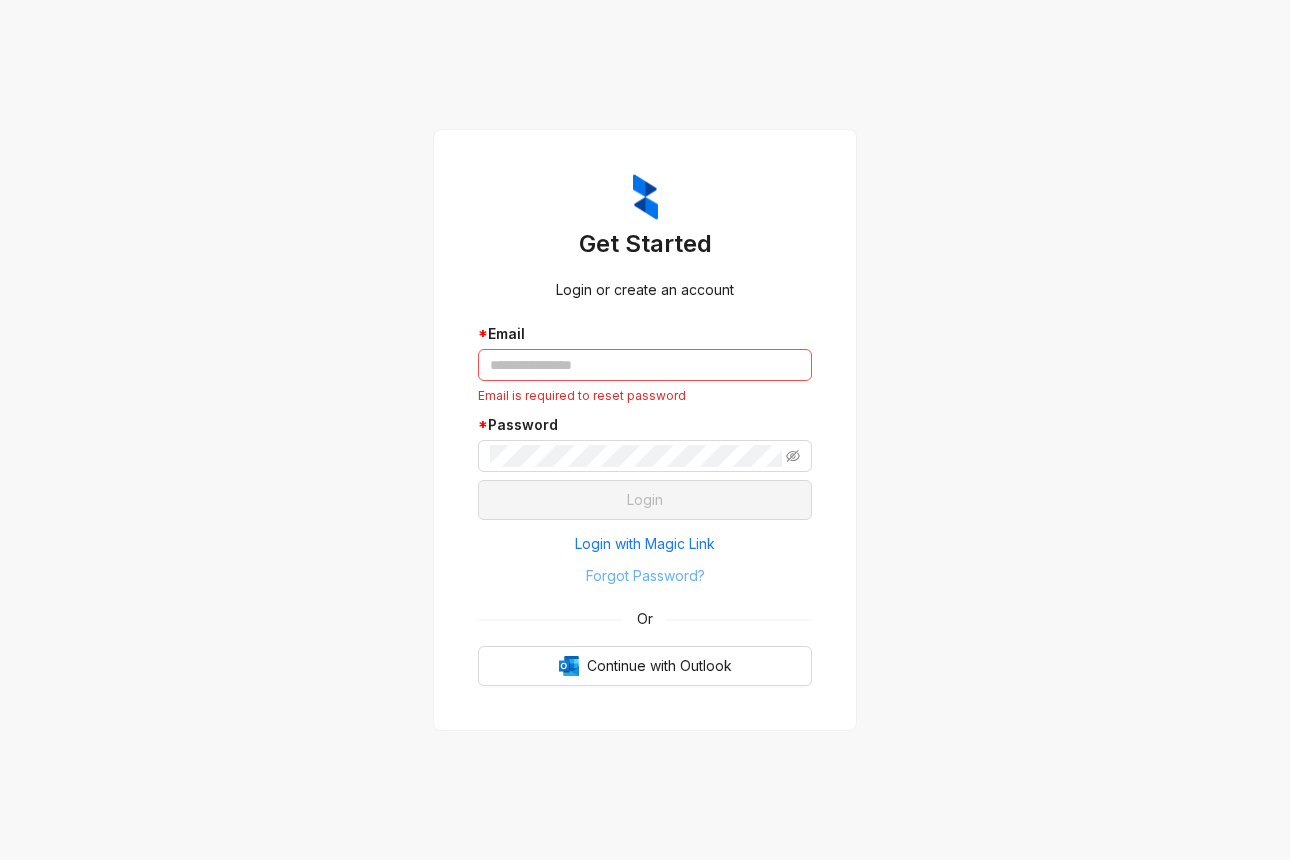 click on "Forgot Password?" at bounding box center [645, 576] 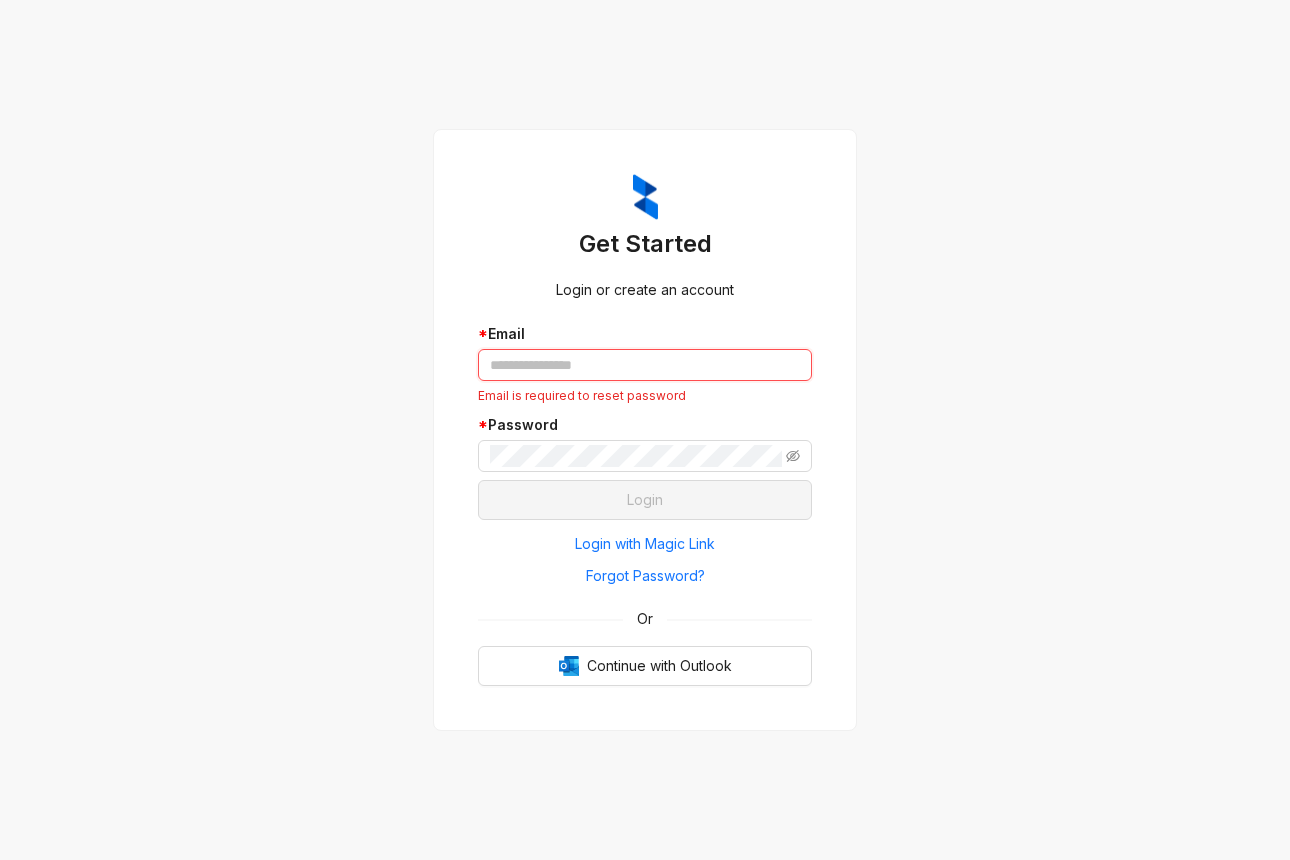 click at bounding box center (645, 365) 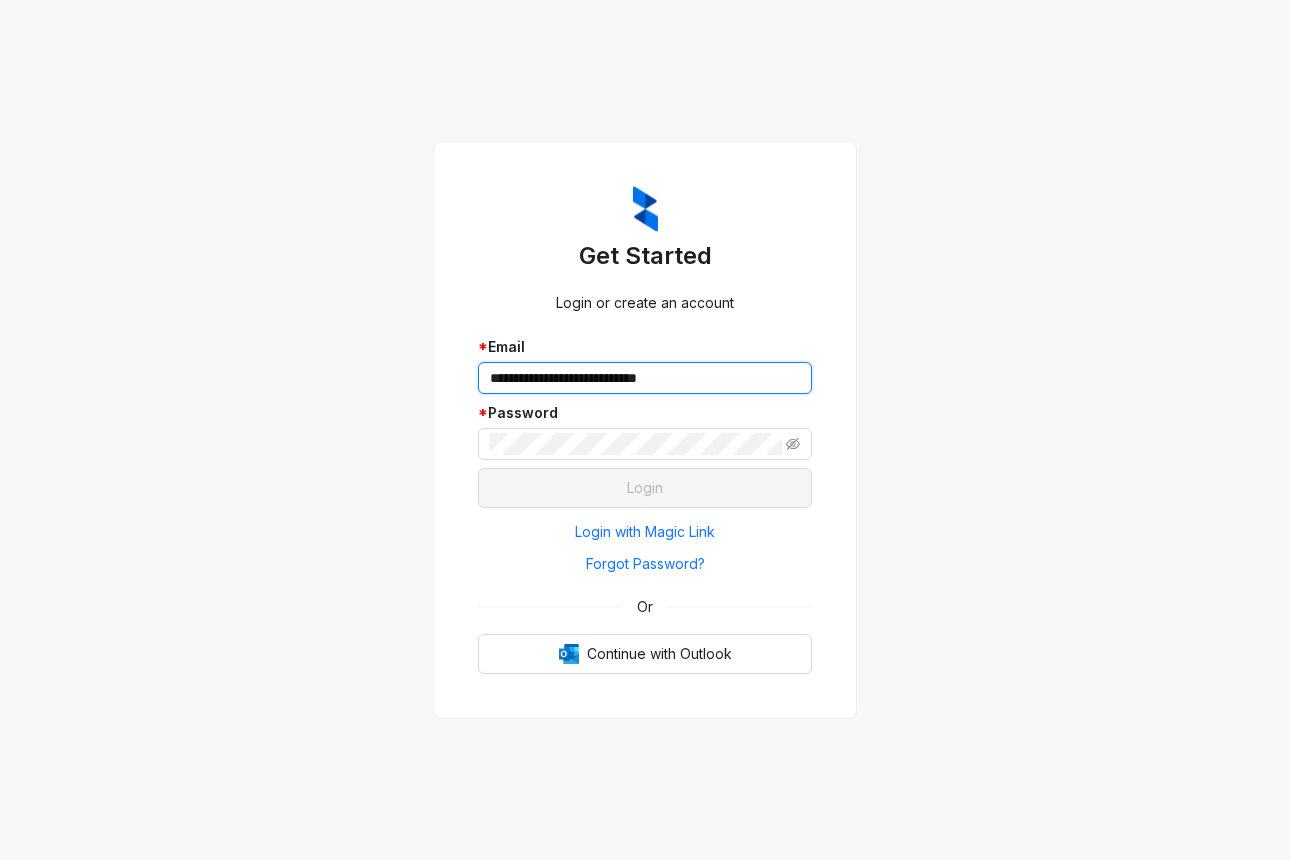 type on "**********" 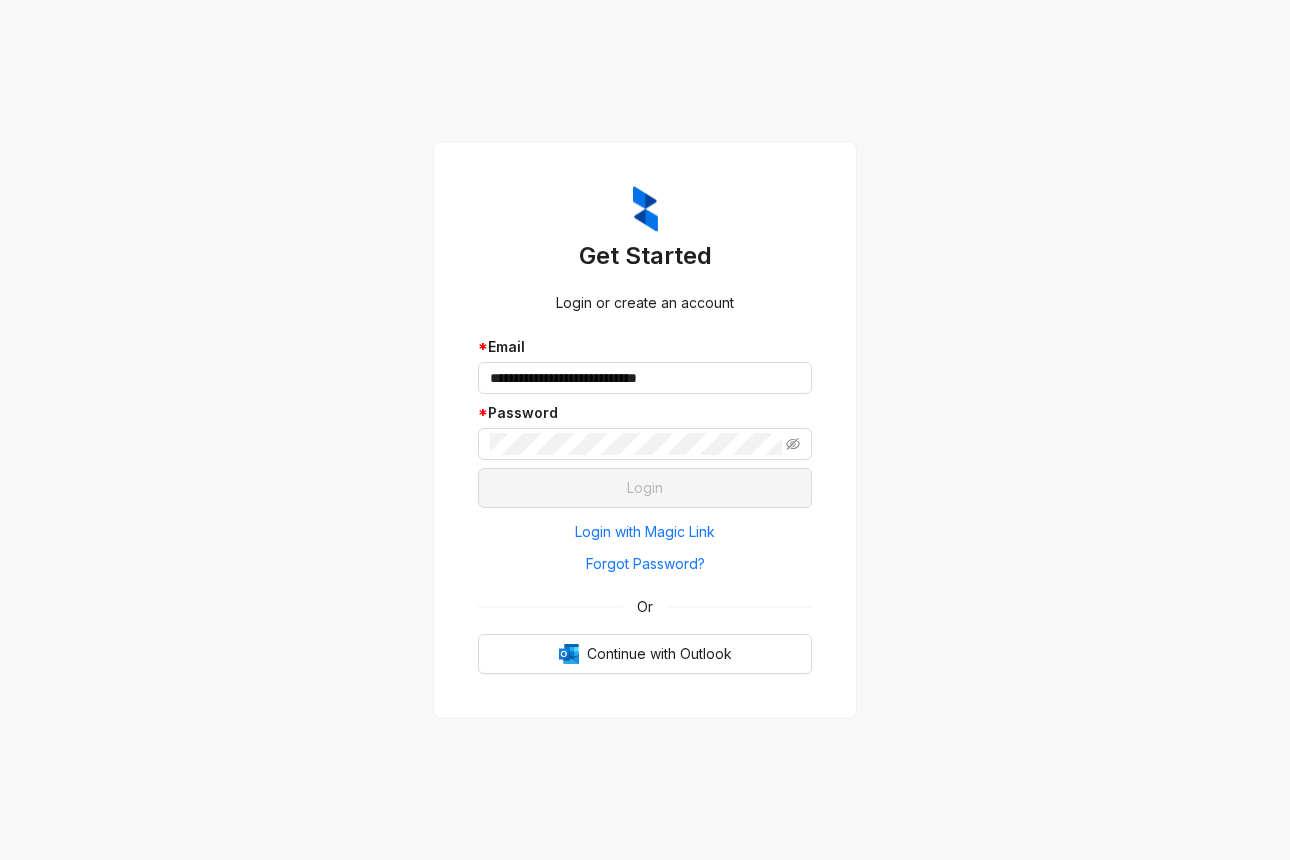 click on "**********" at bounding box center (645, 430) 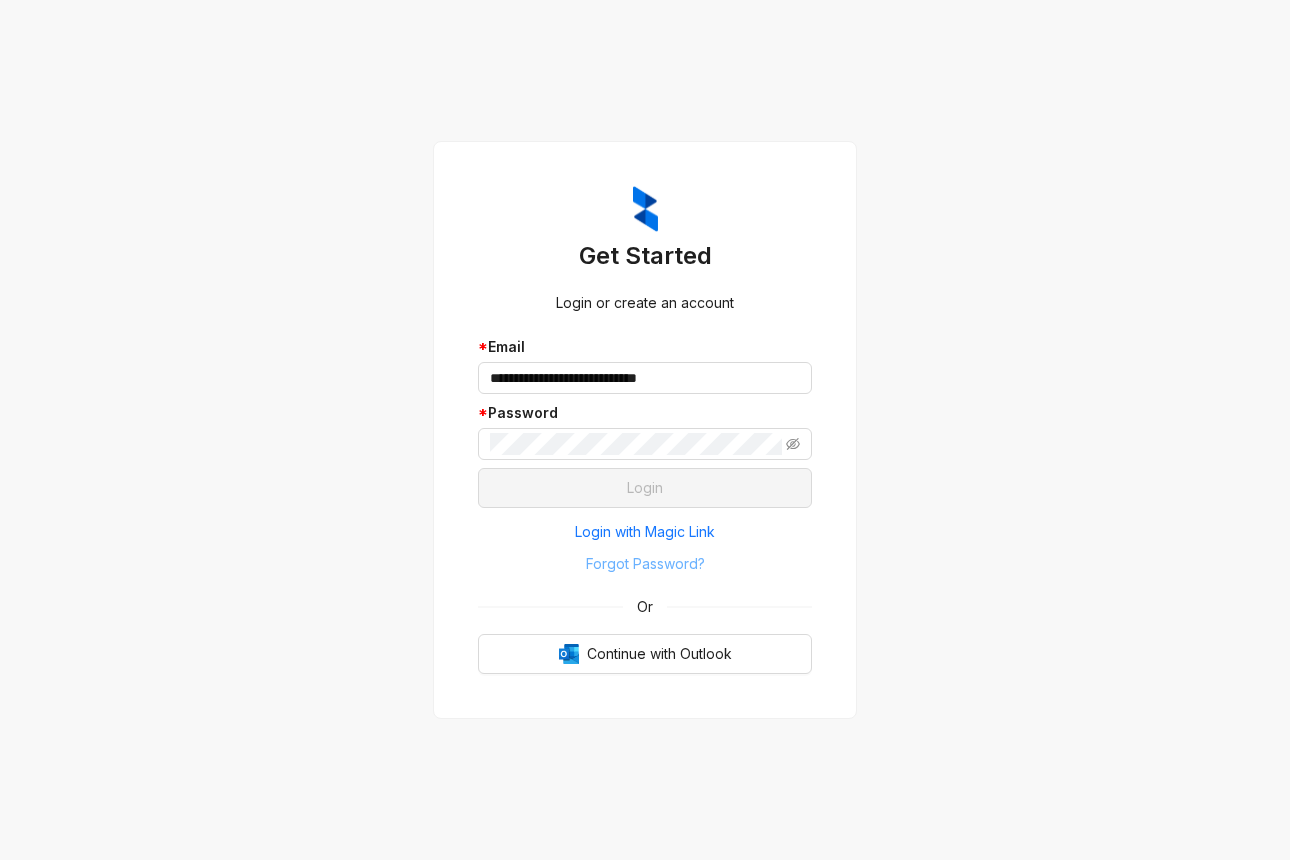 click on "Forgot Password?" at bounding box center (645, 564) 